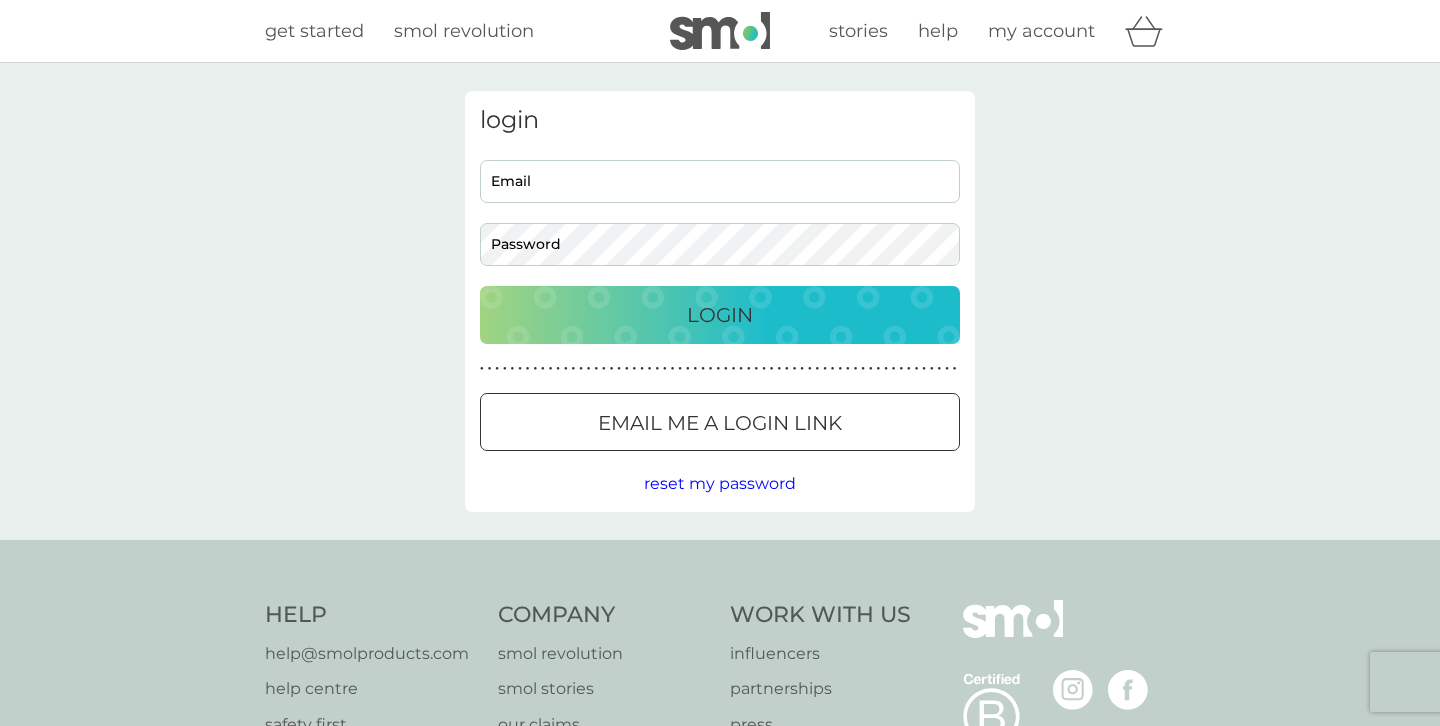 scroll, scrollTop: 0, scrollLeft: 0, axis: both 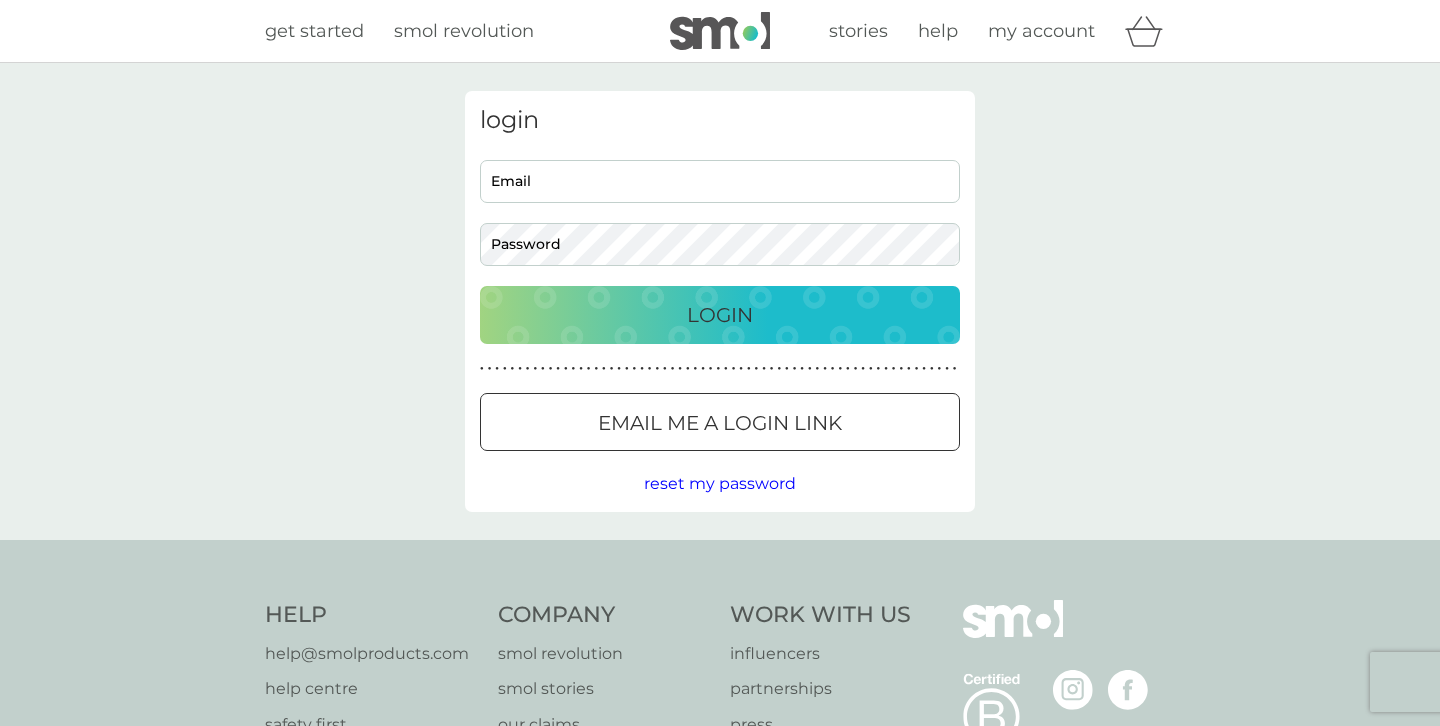 click on "reset my password" at bounding box center [720, 483] 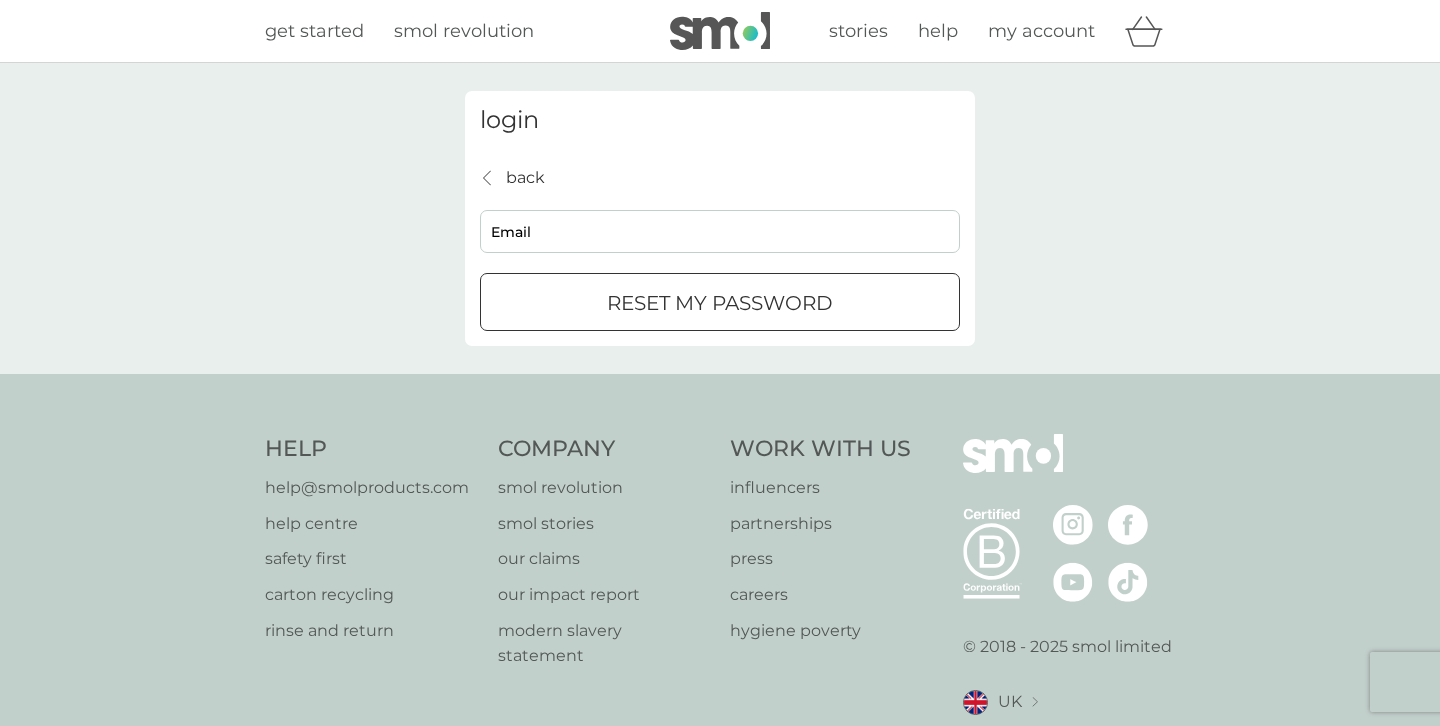 click on "Email" at bounding box center (720, 231) 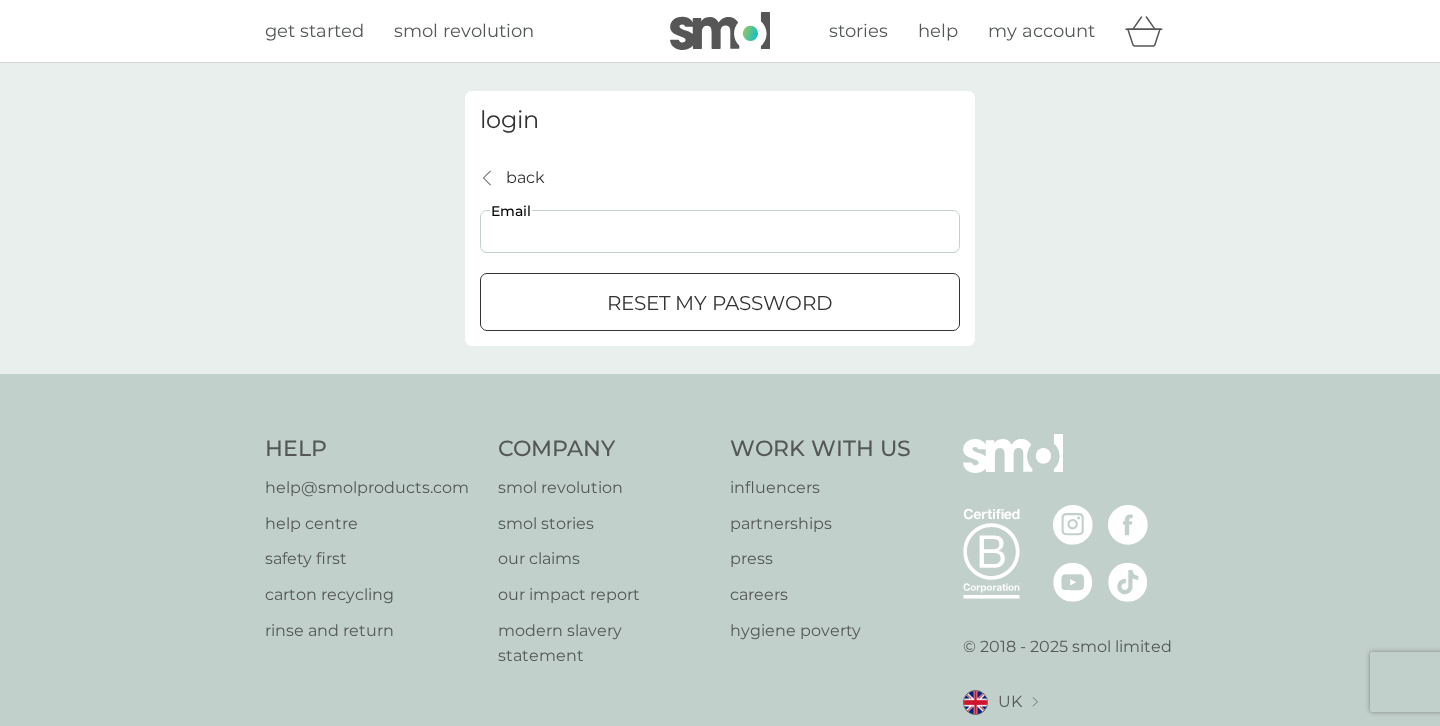 type on "[USERNAME]@example.com" 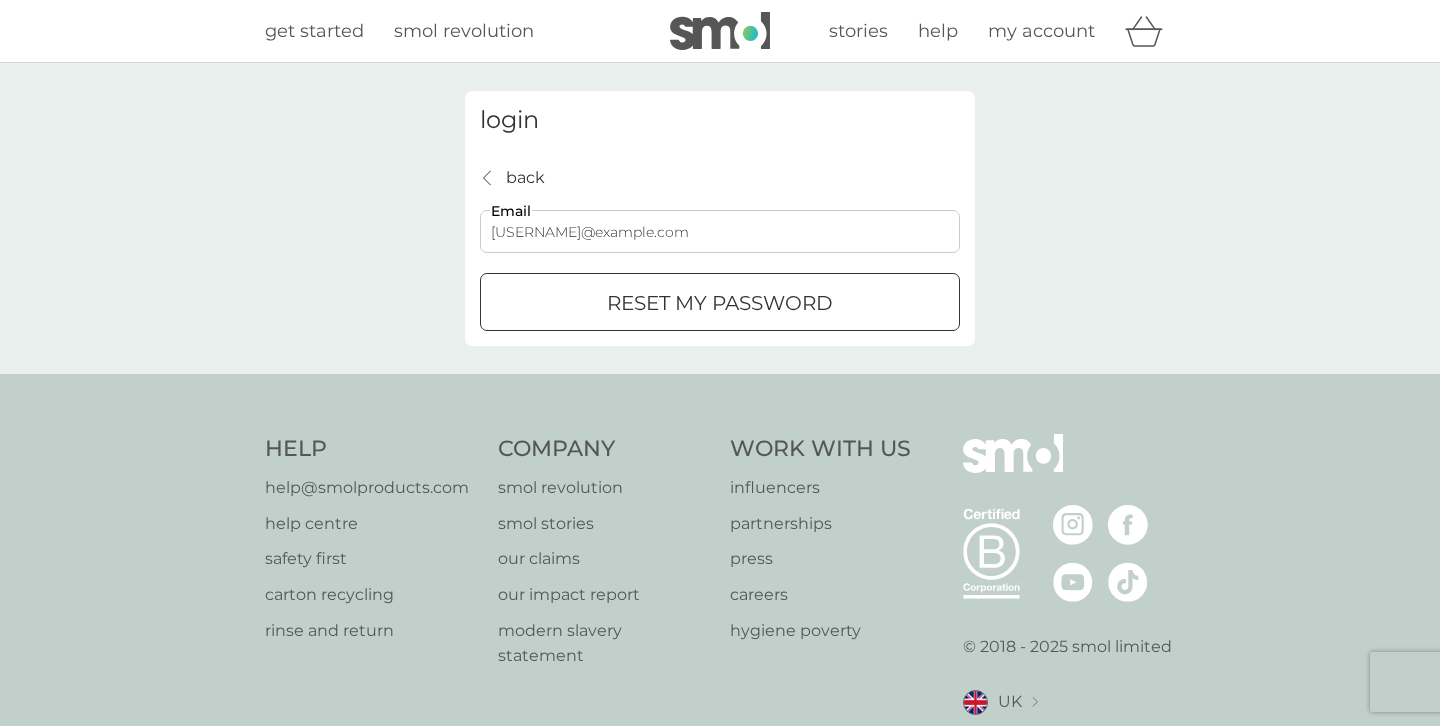 click on "reset my password" at bounding box center [720, 302] 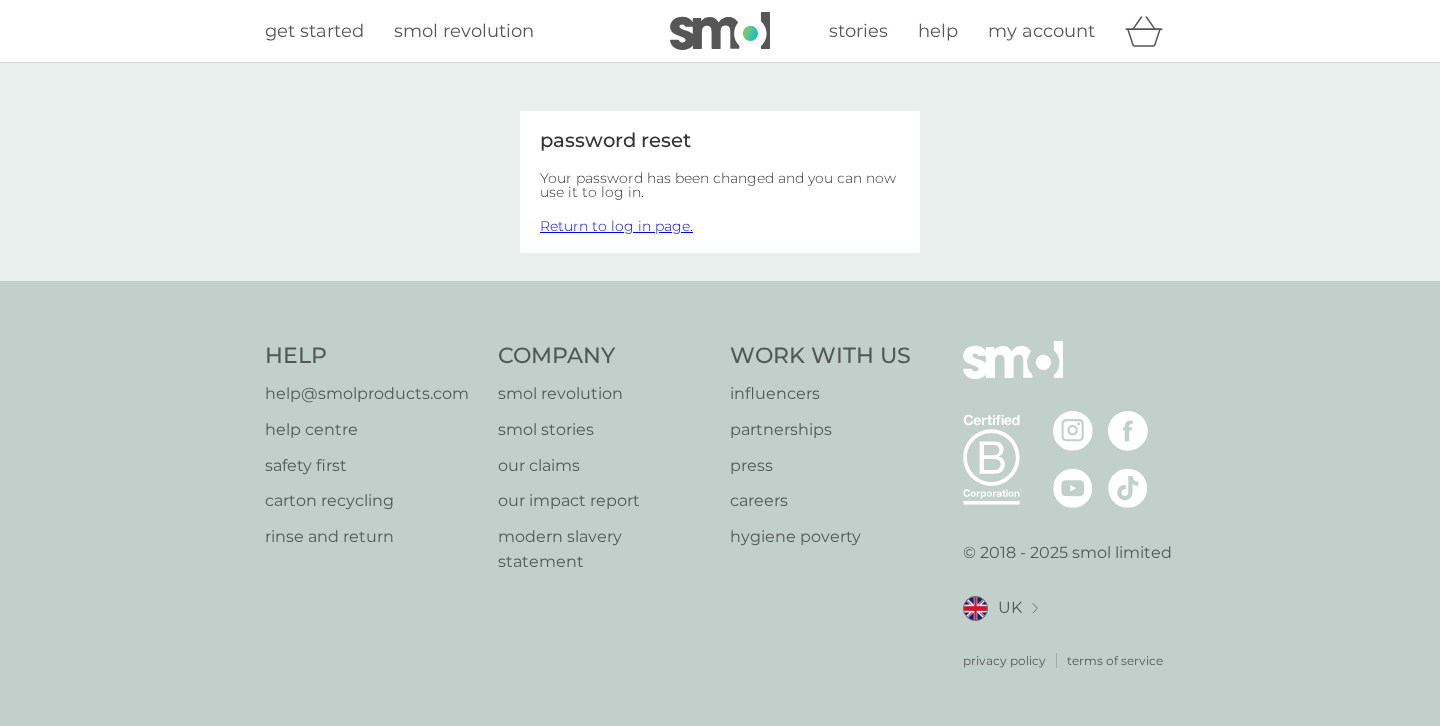 scroll, scrollTop: 0, scrollLeft: 0, axis: both 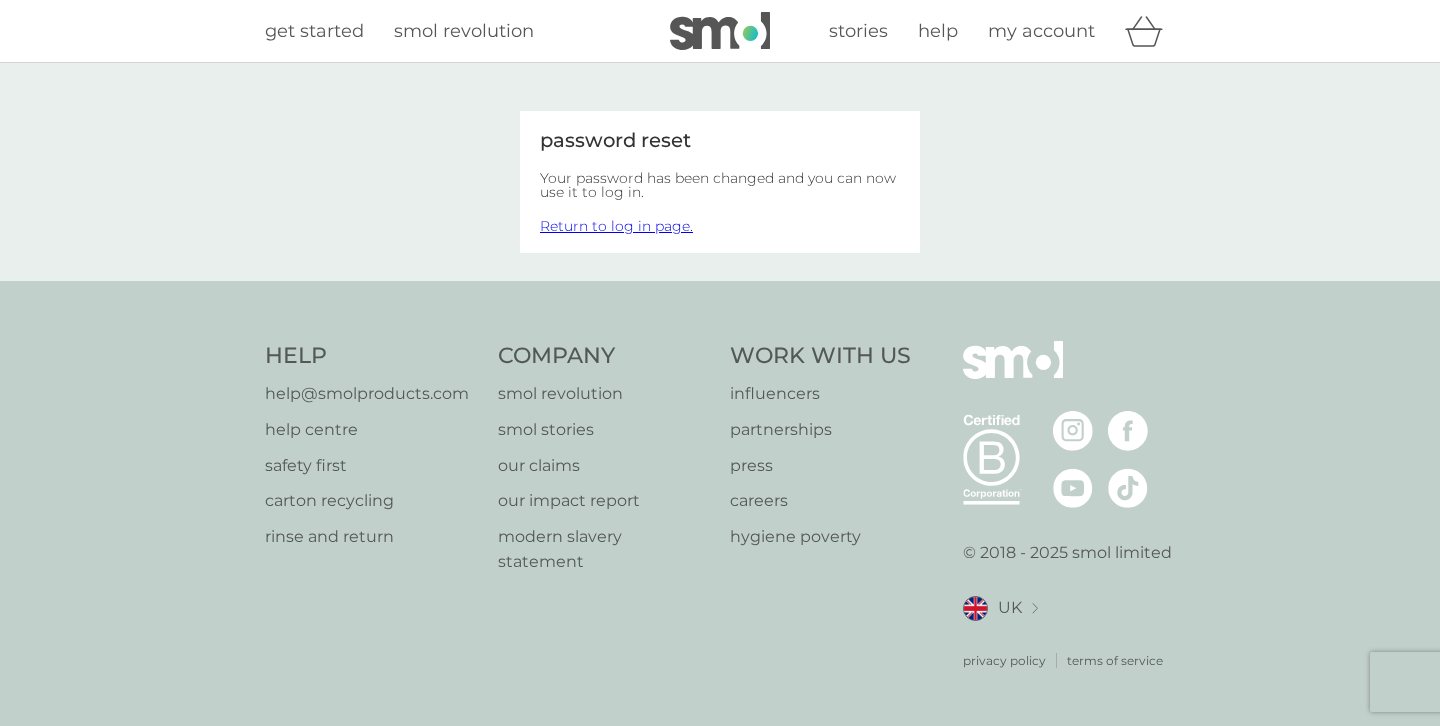 click on "password reset Your password has been changed and you can now use it to log in. Return to log in page." at bounding box center [720, 172] 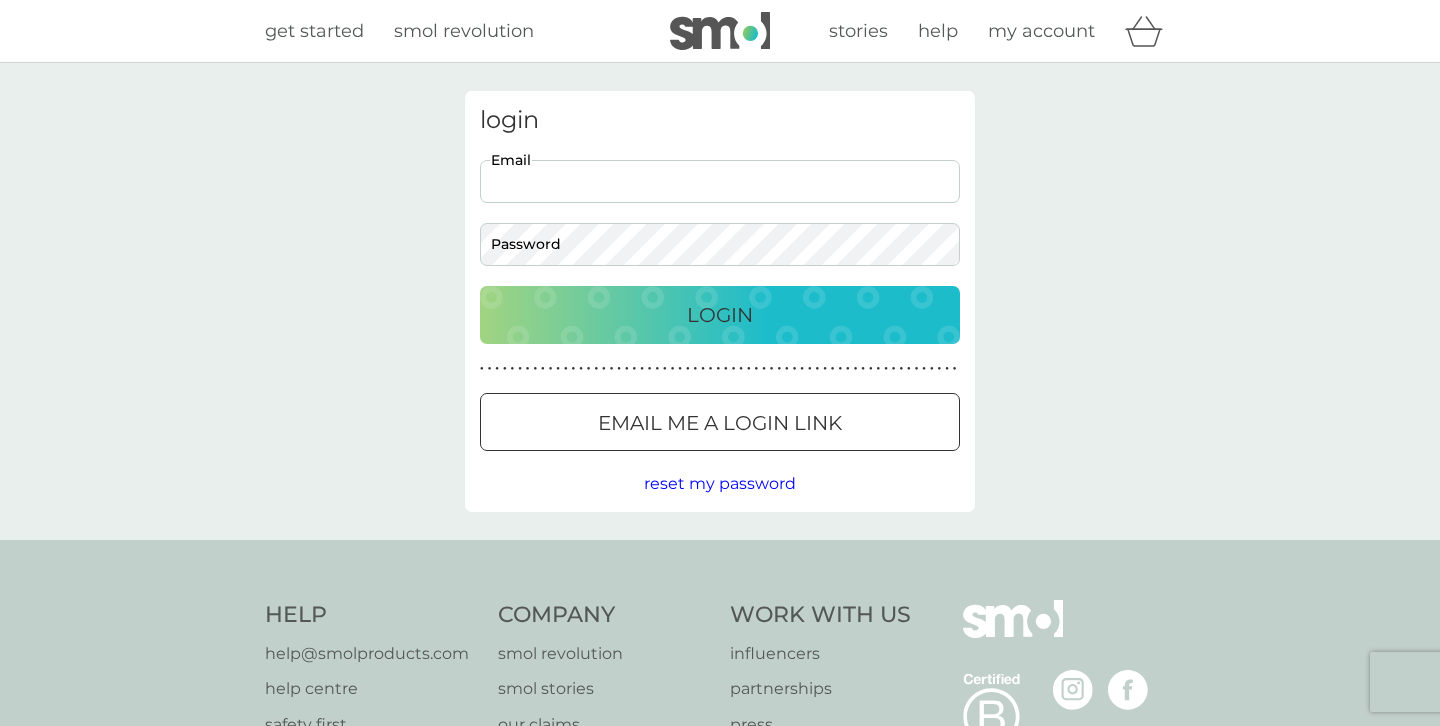 click on "Email" at bounding box center [720, 181] 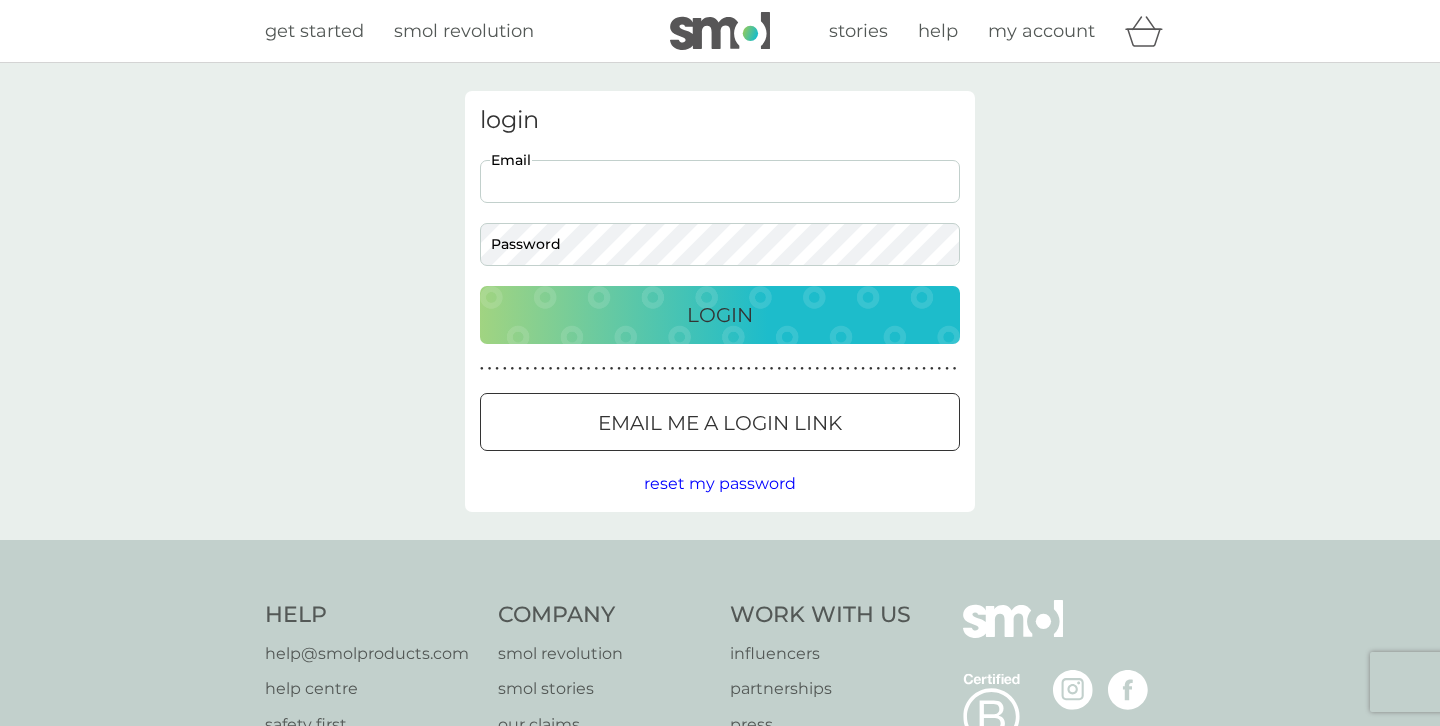 click on "Email" at bounding box center [720, 181] 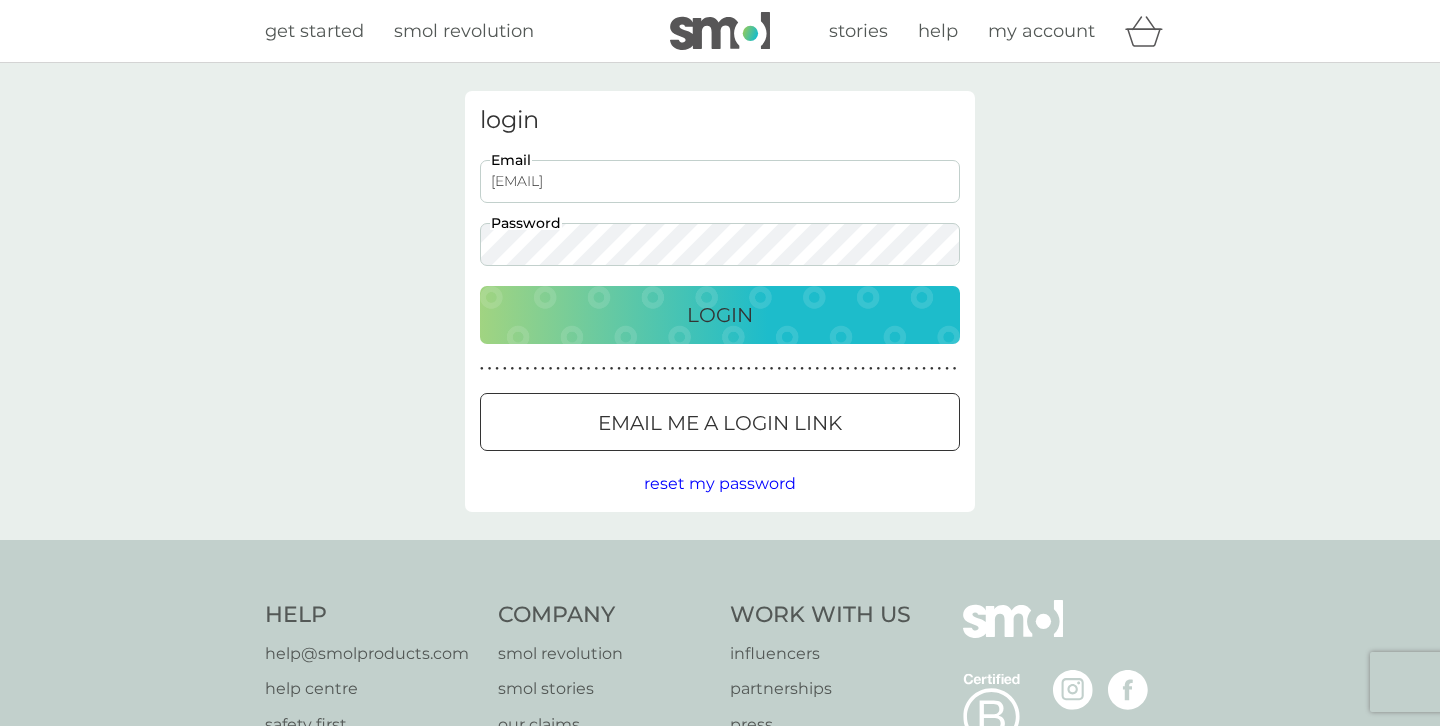 click on "● ● ● ● ● ● ● ● ● ● ● ● ● ● ● ● ● ● ● ● ● ● ● ● ● ● ● ● ● ● ● ● ● ● ● ● ● ● ● ● ● ● ● ● ● ● ● ● ● ● ● ● ● ● ● ● ● ● ● ● ● ● ● ● ● ● ● ● ● ●" at bounding box center (745, 369) 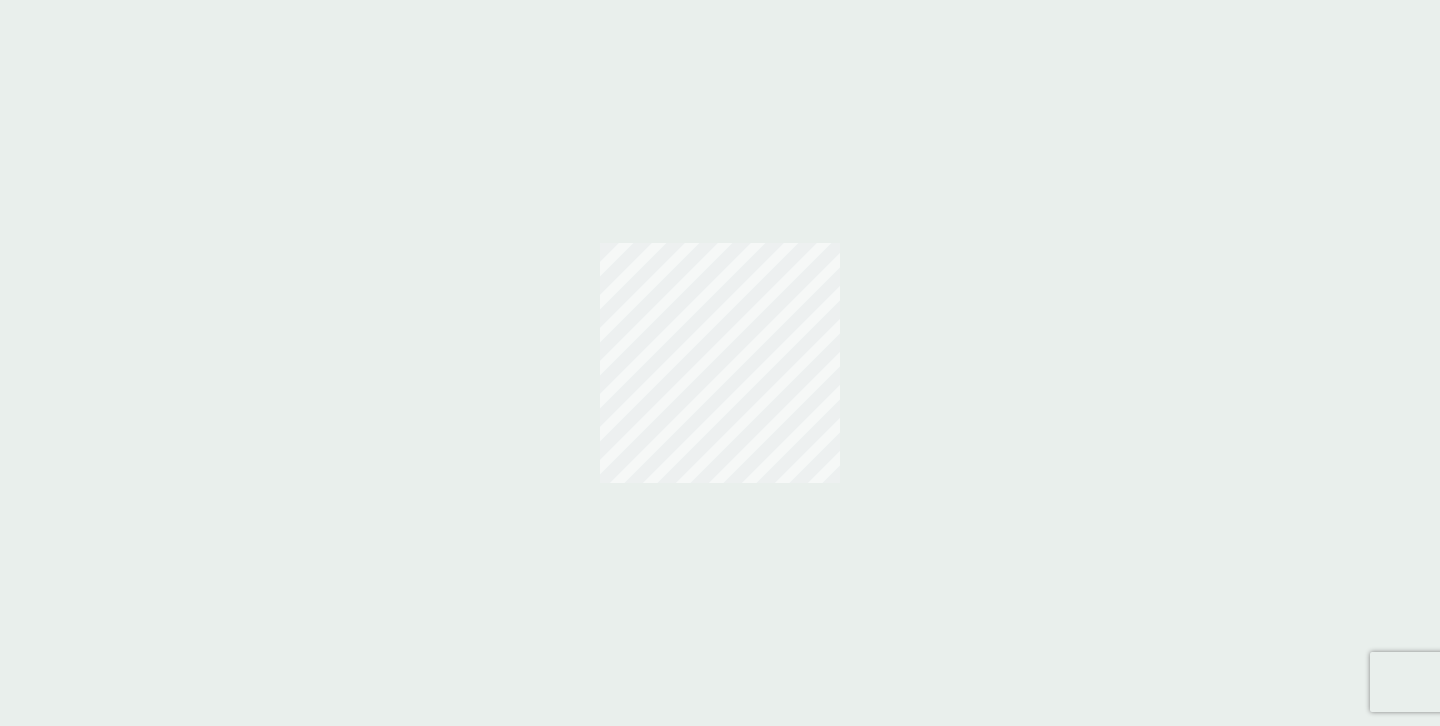 scroll, scrollTop: 0, scrollLeft: 0, axis: both 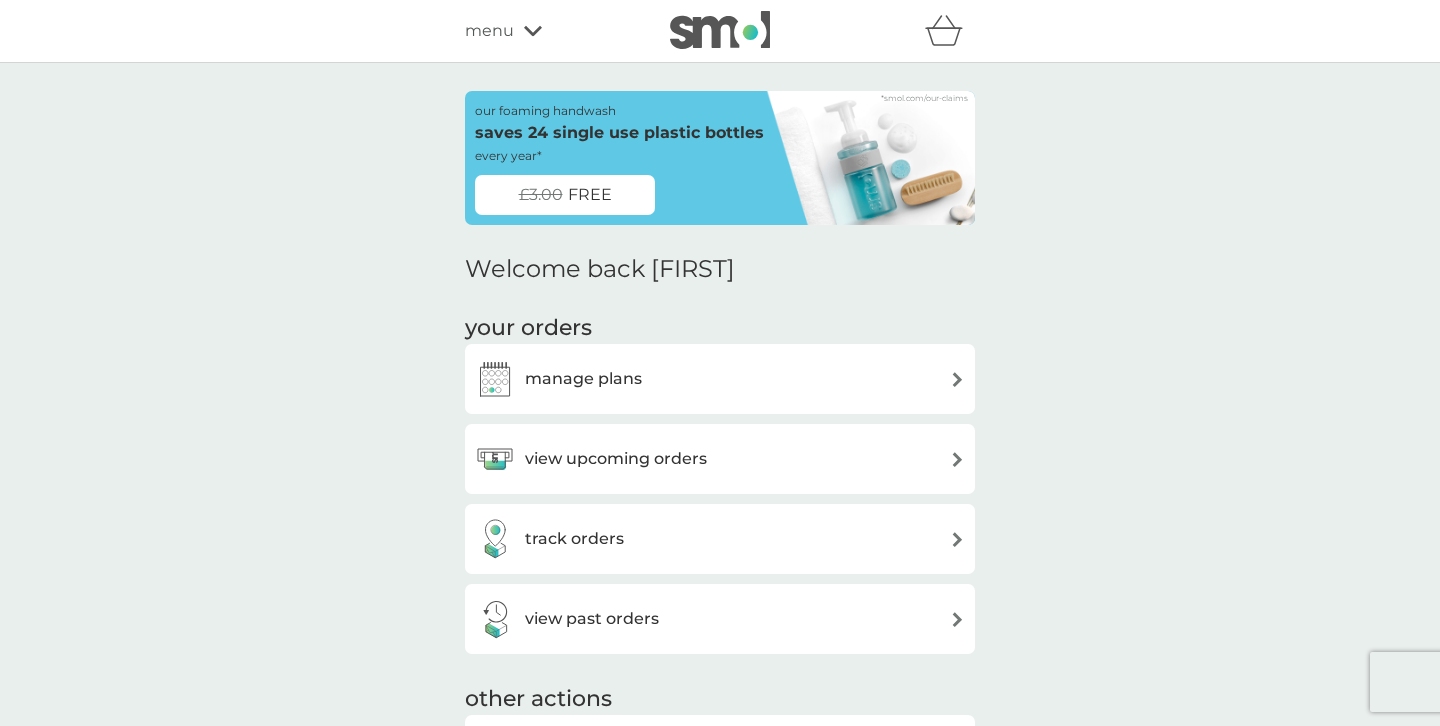 click on "manage plans" at bounding box center (720, 379) 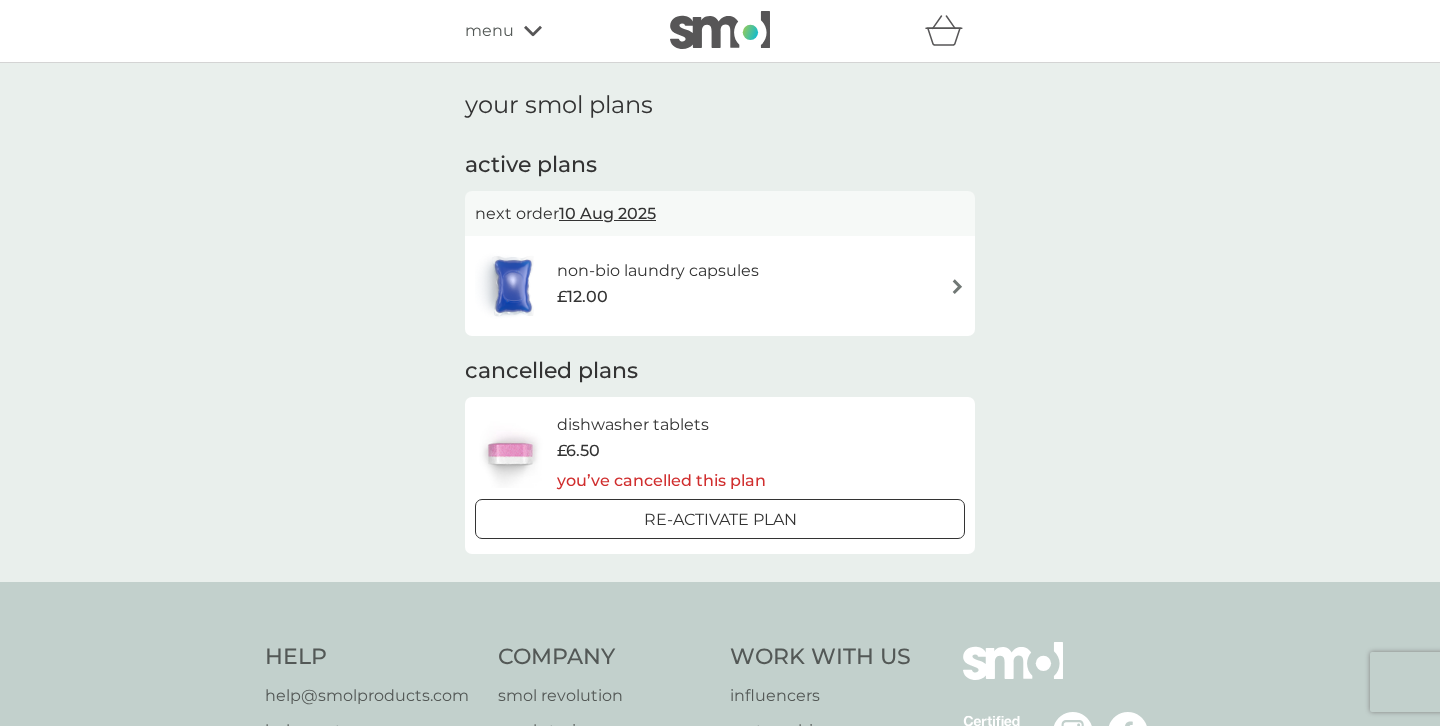 click at bounding box center [957, 286] 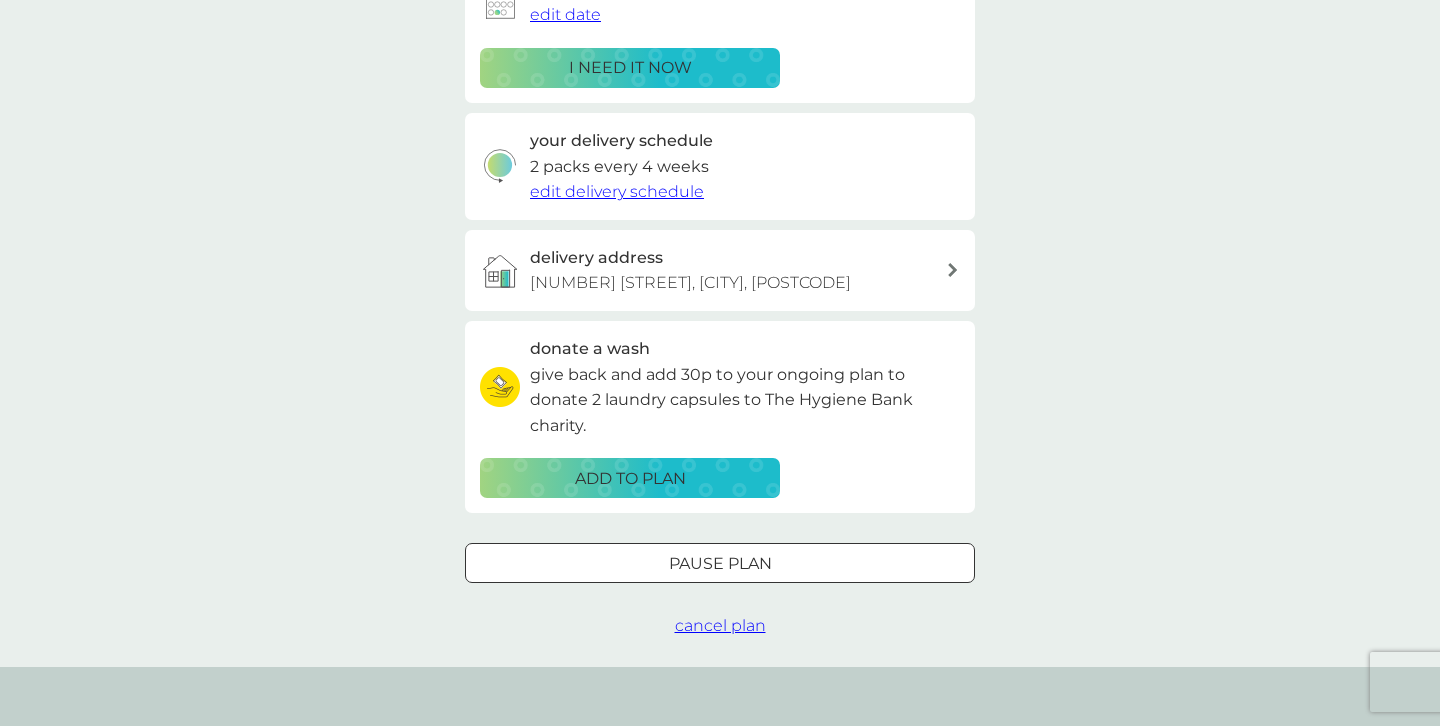 scroll, scrollTop: 382, scrollLeft: 0, axis: vertical 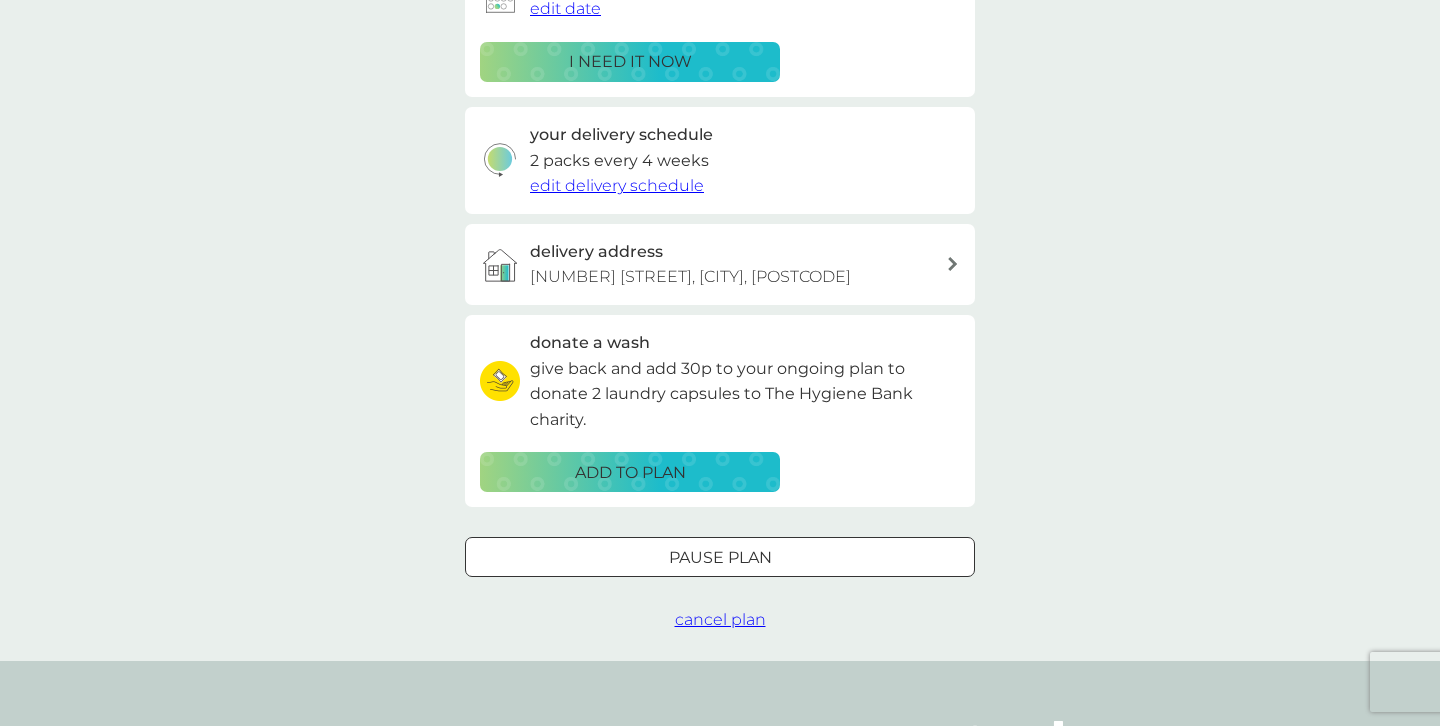 click on "cancel plan" at bounding box center (720, 619) 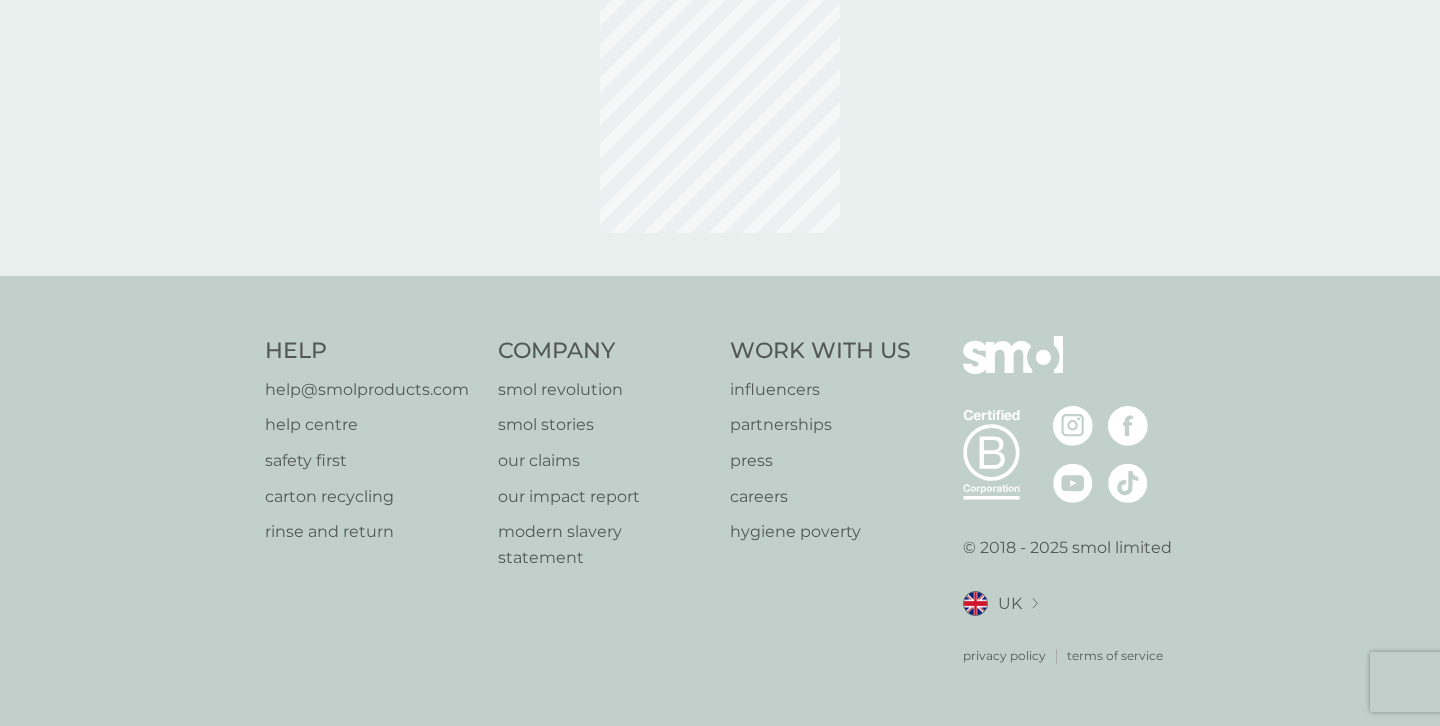 scroll, scrollTop: 0, scrollLeft: 0, axis: both 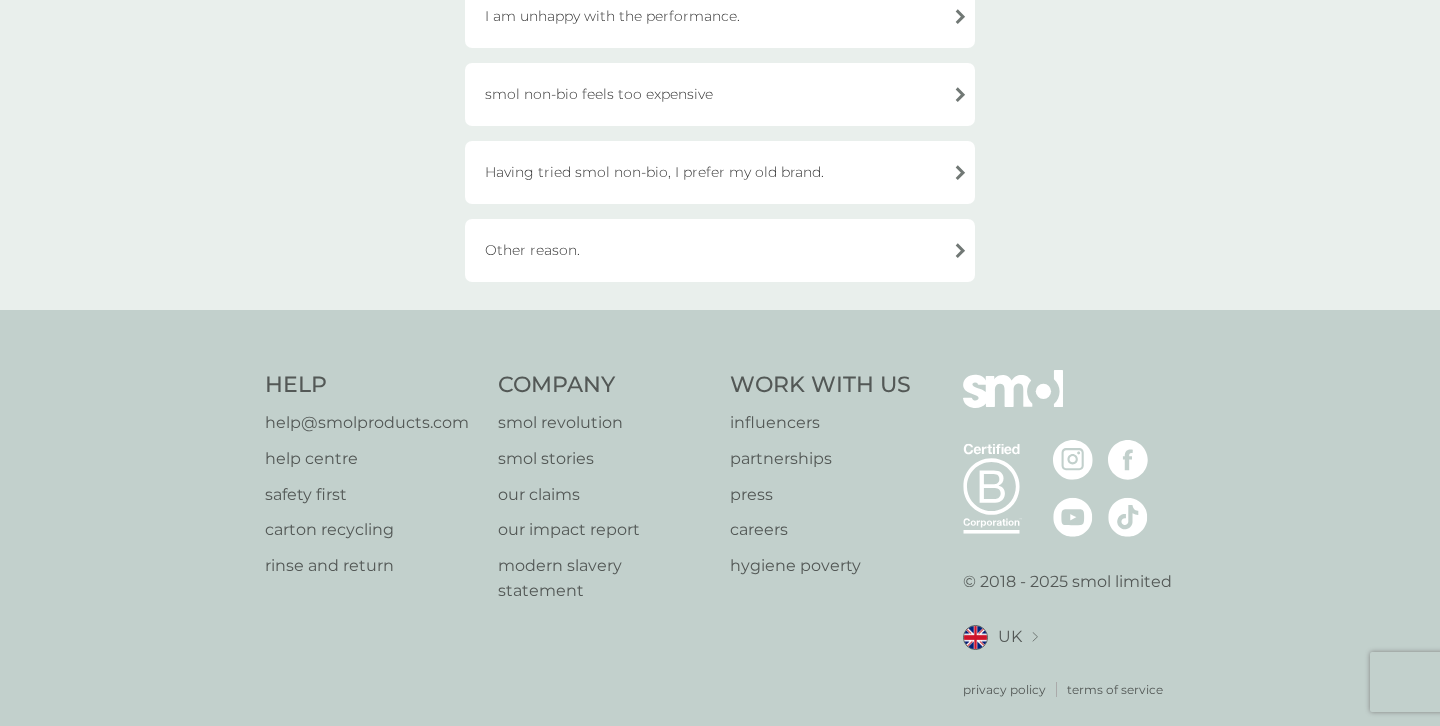 click on "Other reason." at bounding box center (720, 250) 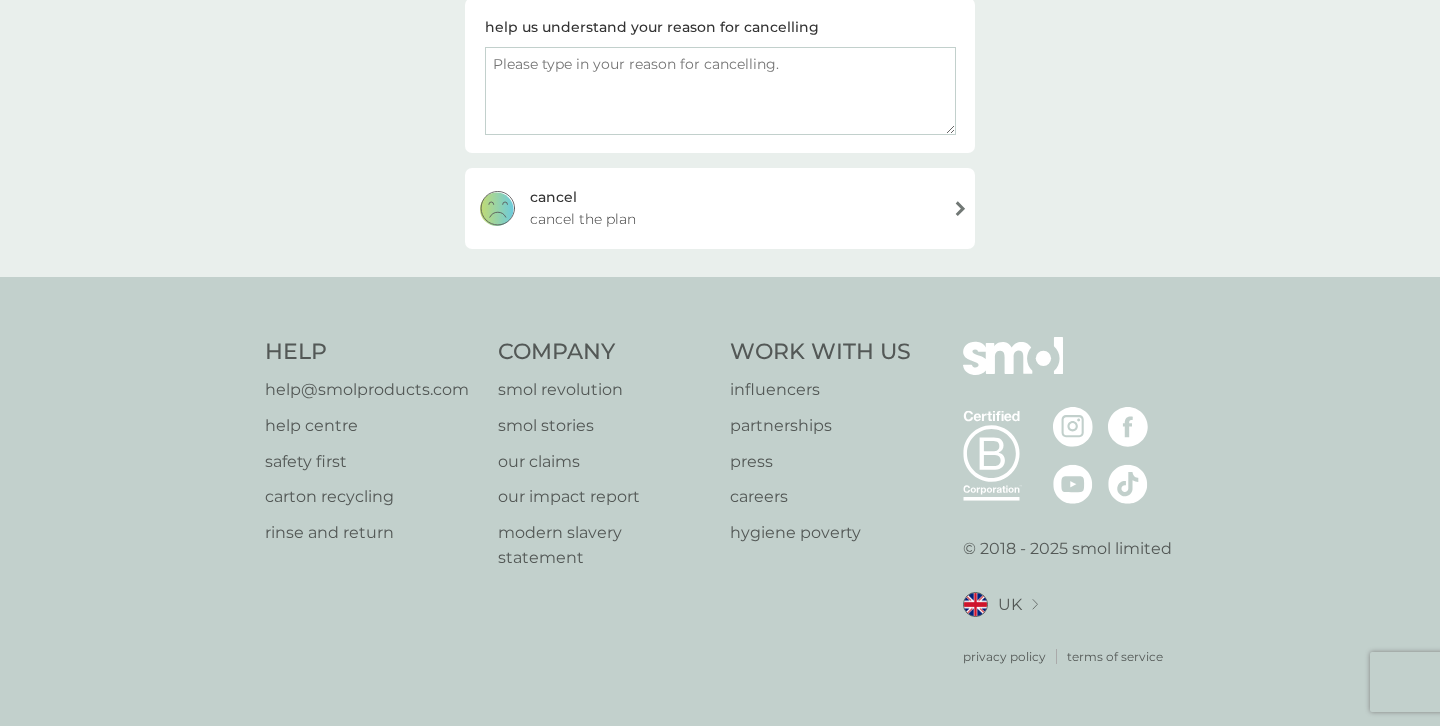 click at bounding box center [720, 91] 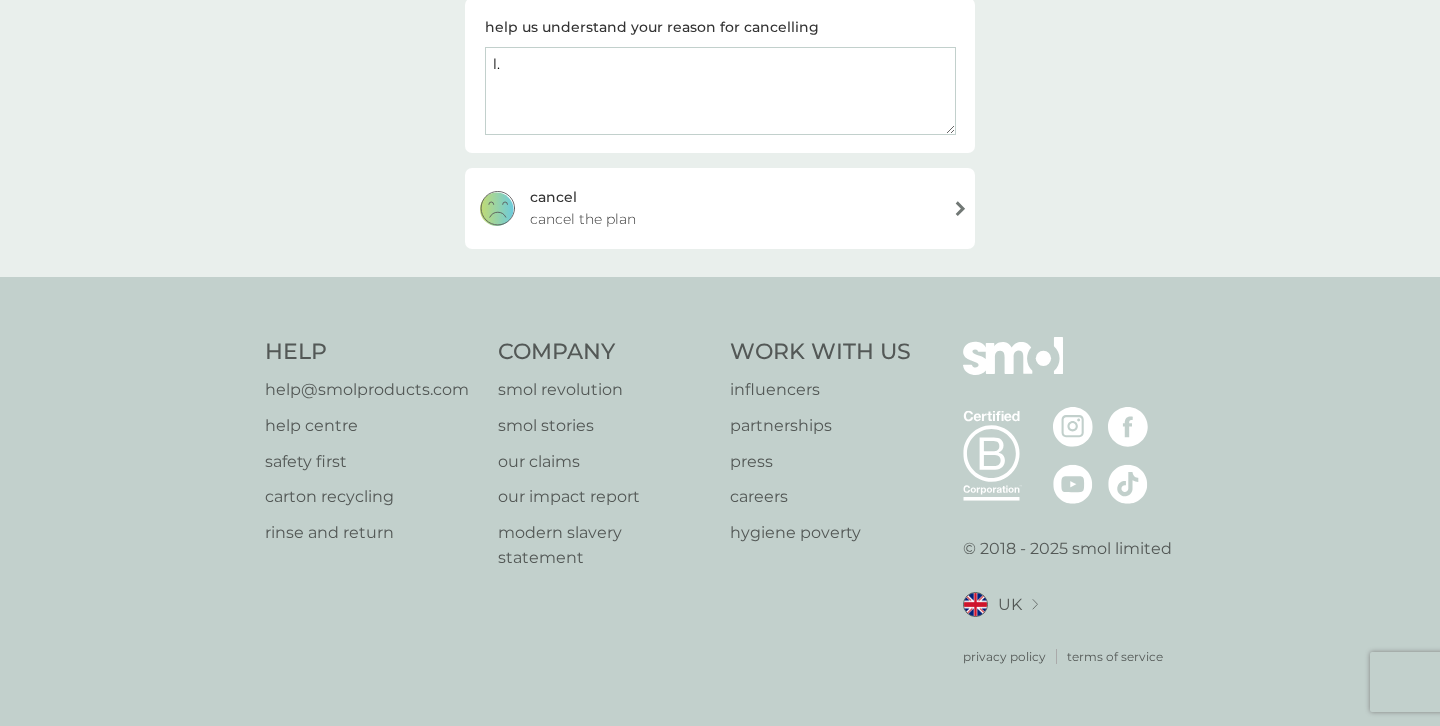 type on "l." 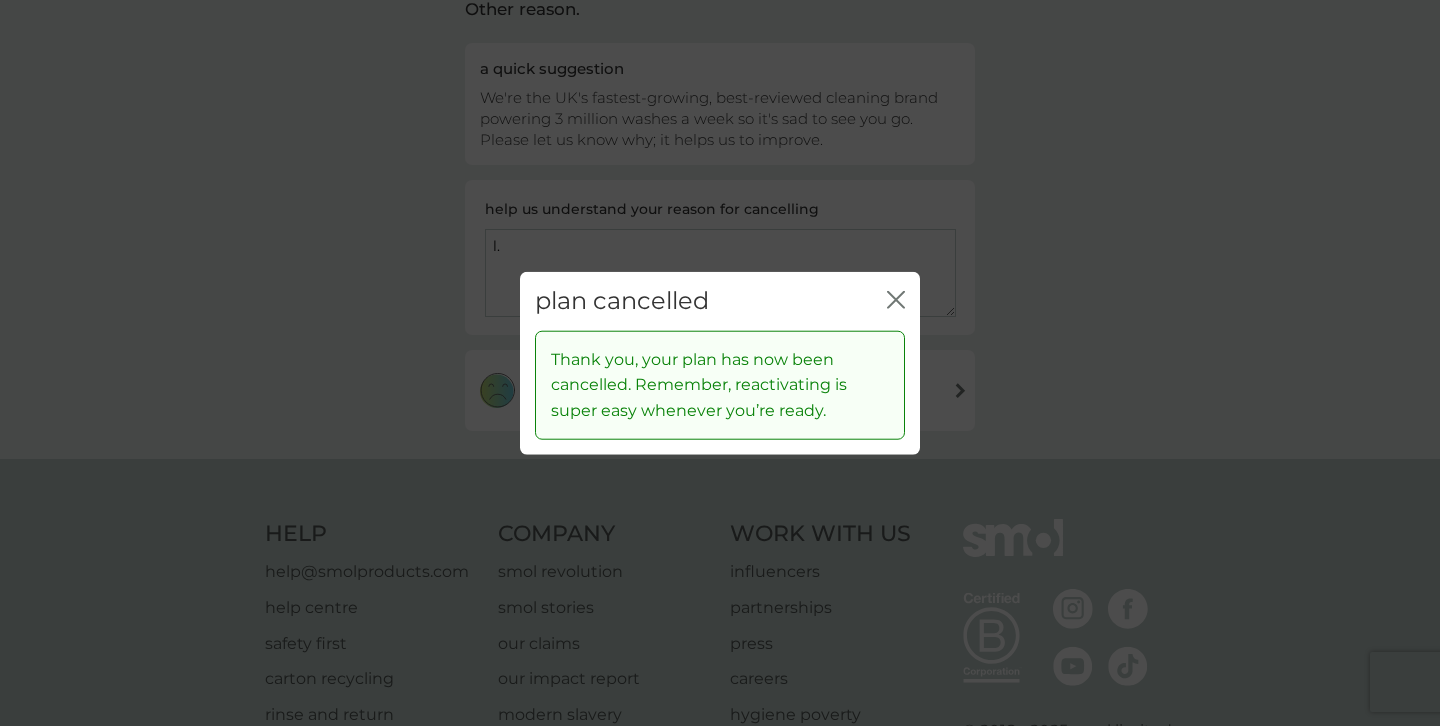 scroll, scrollTop: 169, scrollLeft: 0, axis: vertical 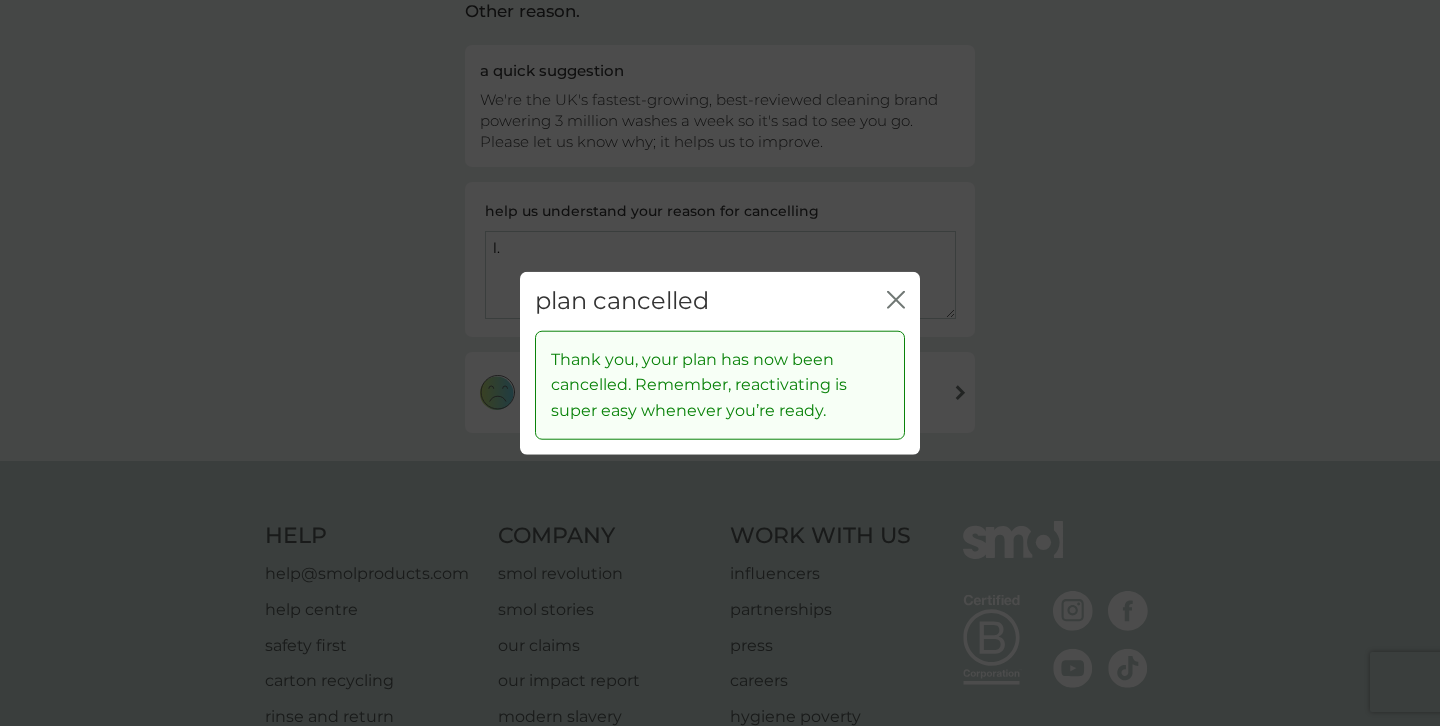 click on "close" 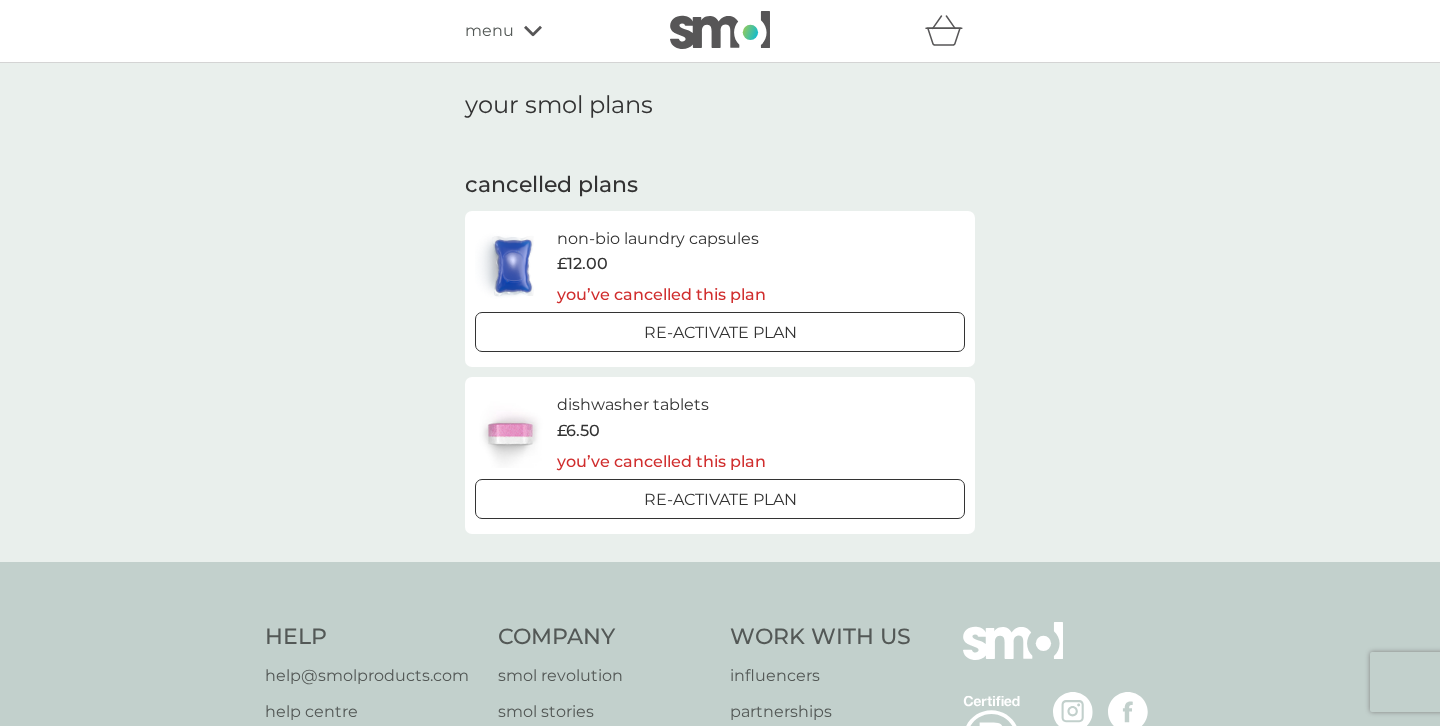 click at bounding box center [720, 30] 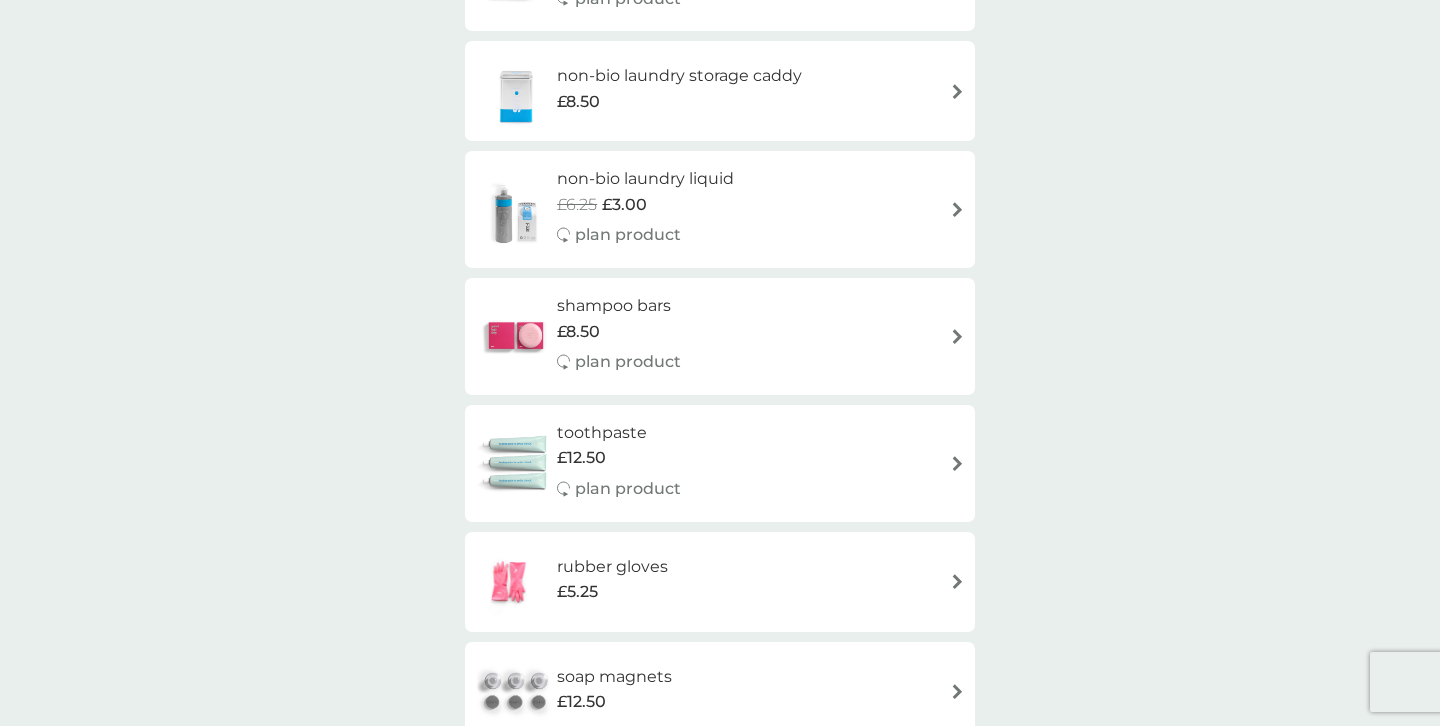 scroll, scrollTop: 3754, scrollLeft: 0, axis: vertical 